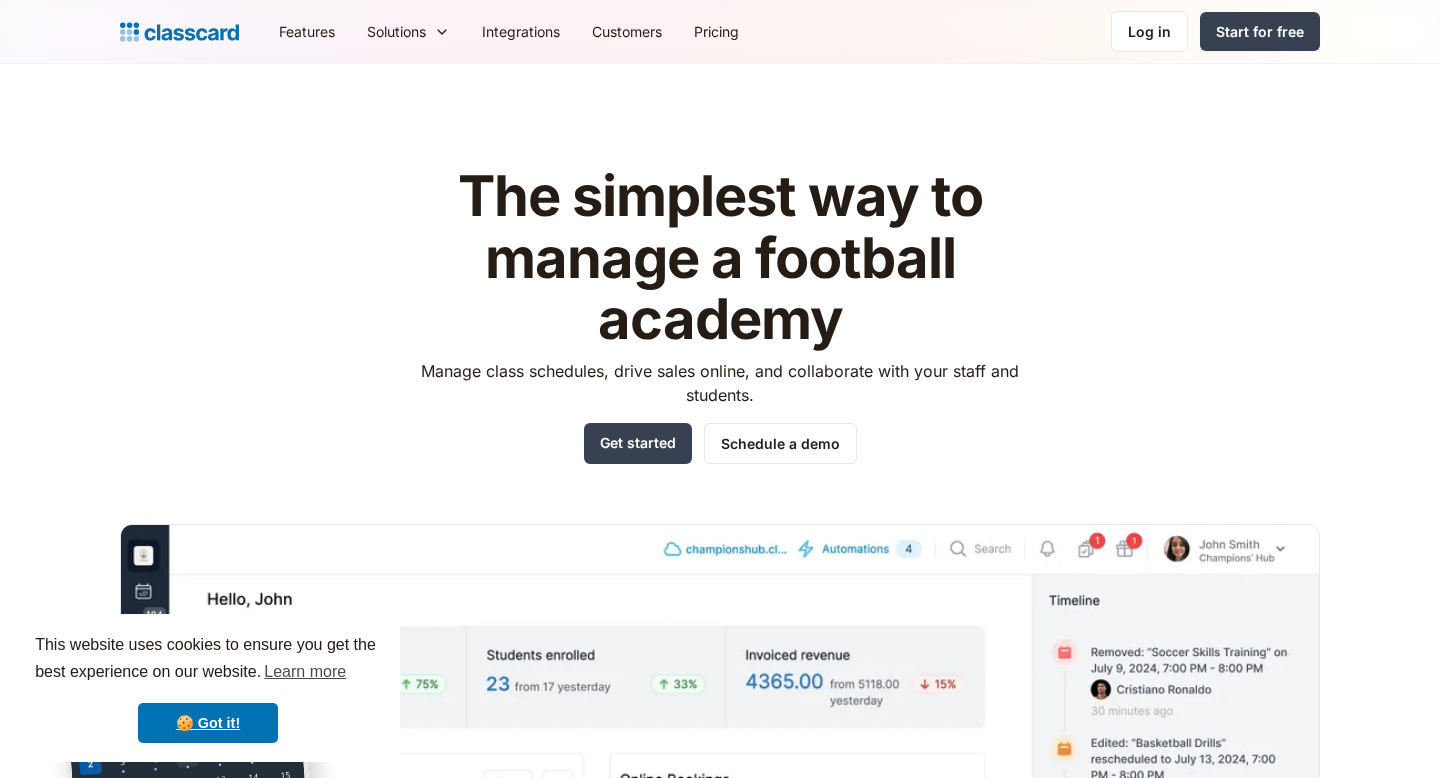 scroll, scrollTop: 0, scrollLeft: 0, axis: both 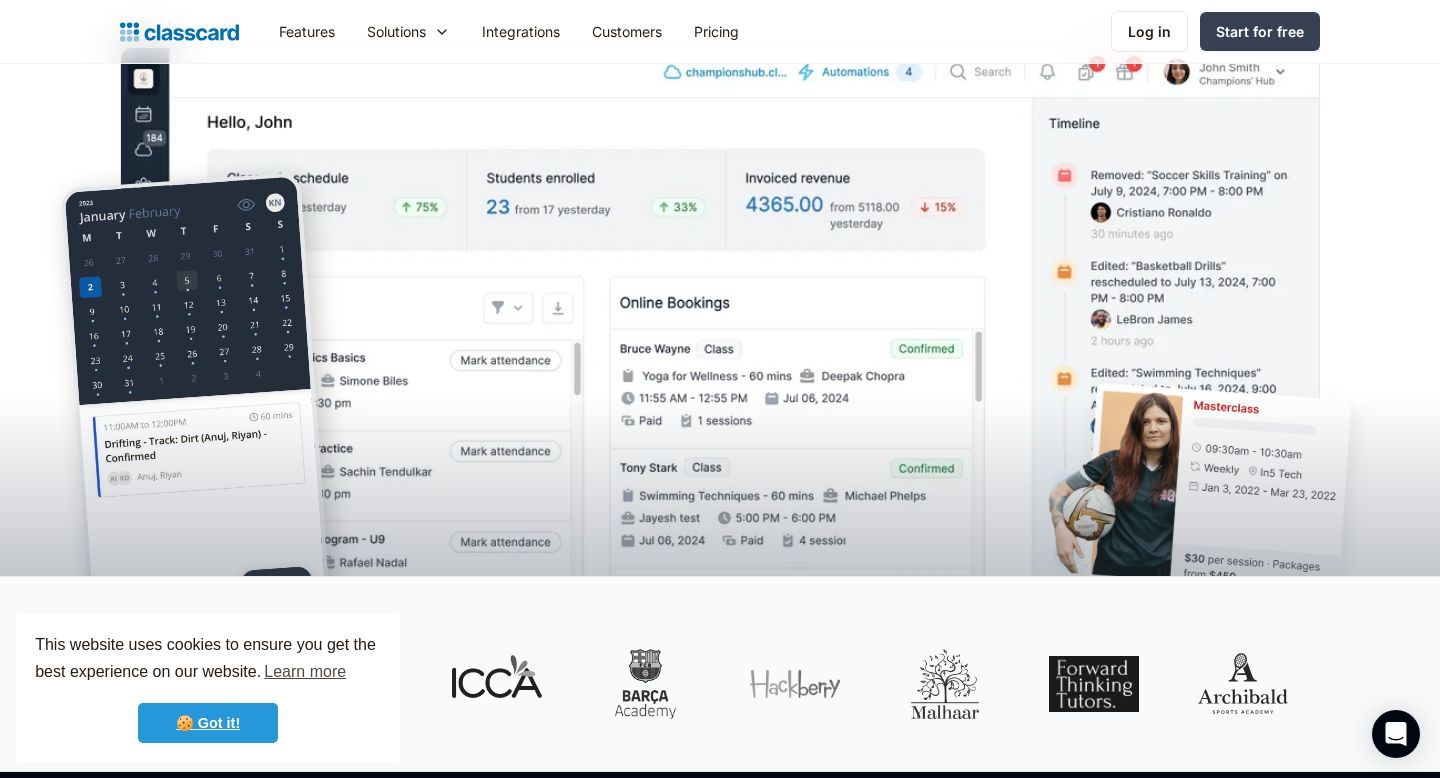 click on "🍪 Got it!" at bounding box center (208, 723) 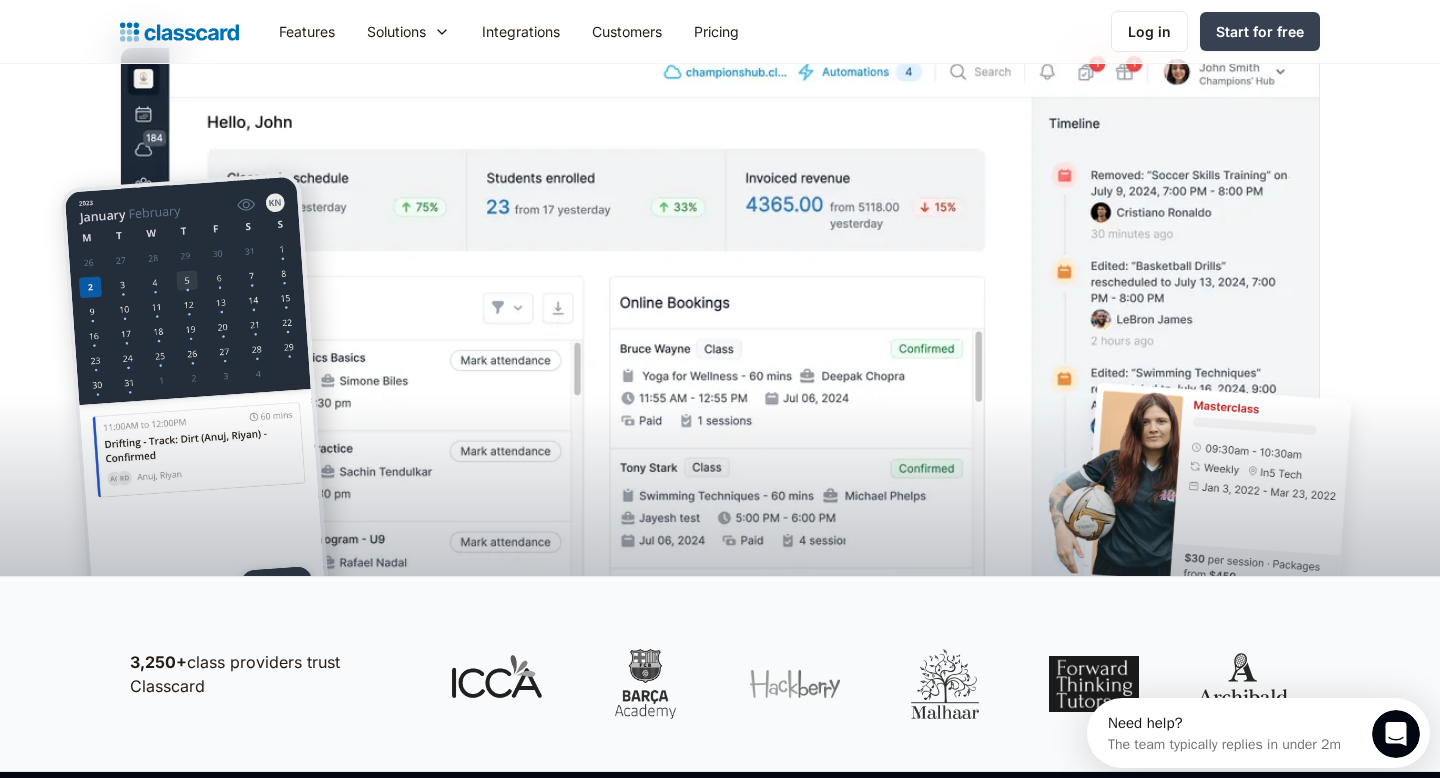 scroll, scrollTop: 0, scrollLeft: 0, axis: both 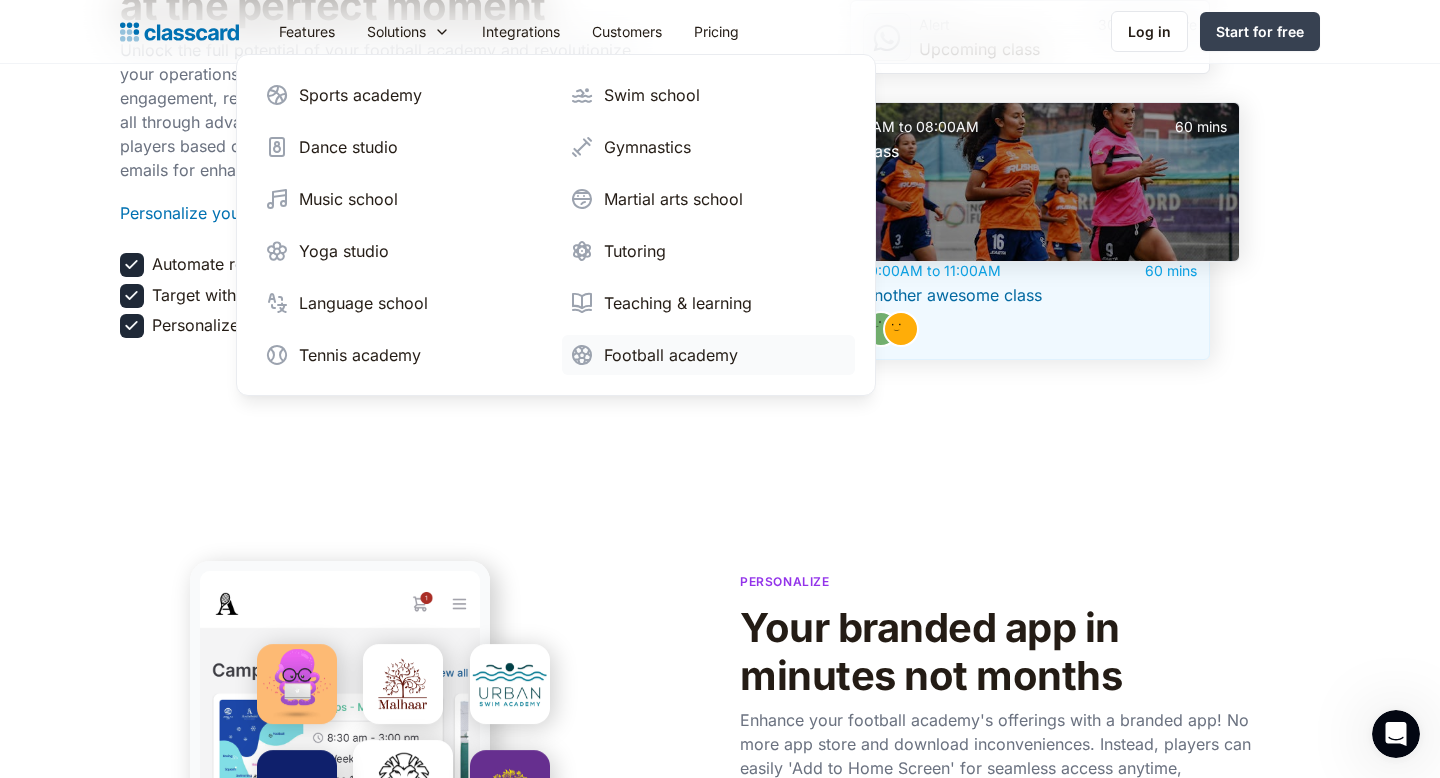 click on "Football academy" at bounding box center (671, 355) 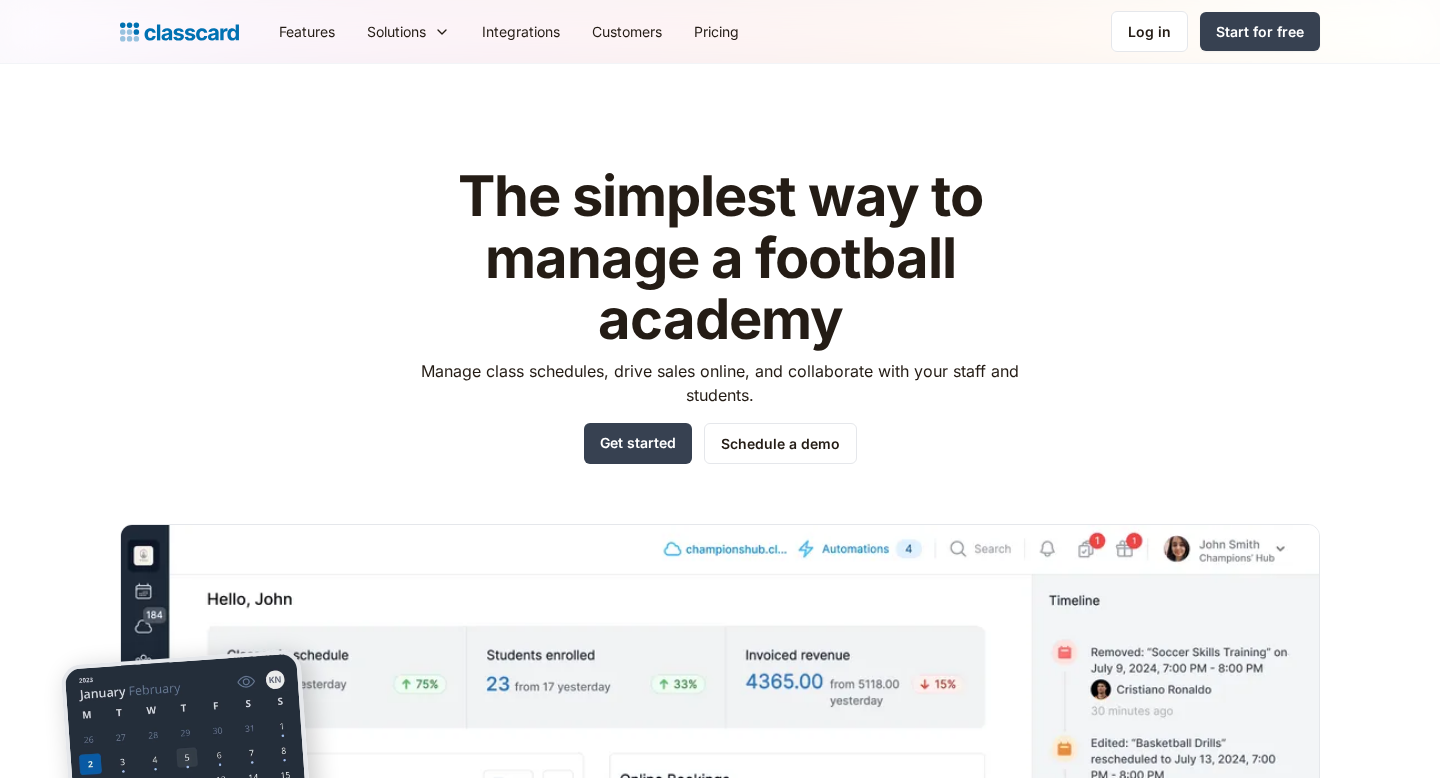 scroll, scrollTop: 0, scrollLeft: 0, axis: both 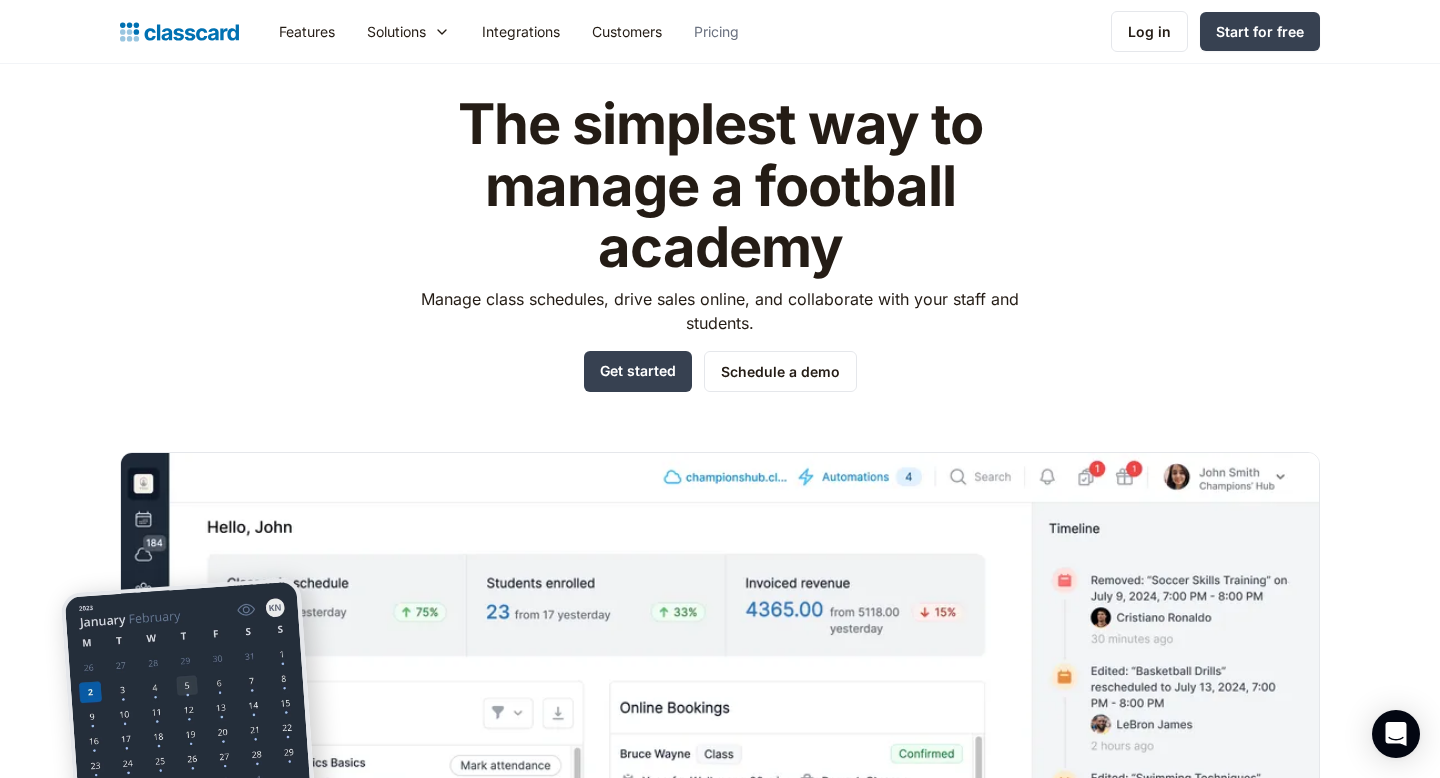 click on "Pricing" at bounding box center (716, 31) 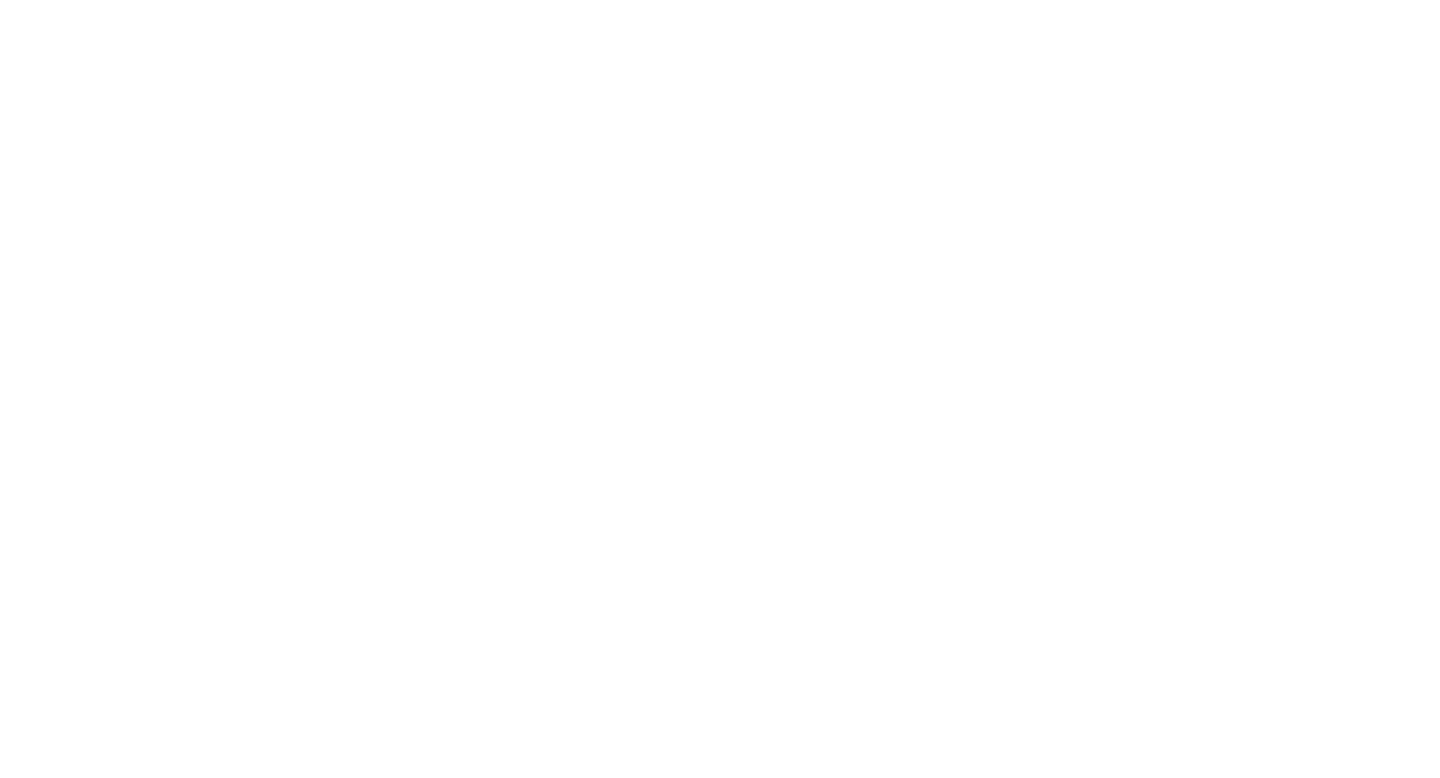 scroll, scrollTop: 0, scrollLeft: 0, axis: both 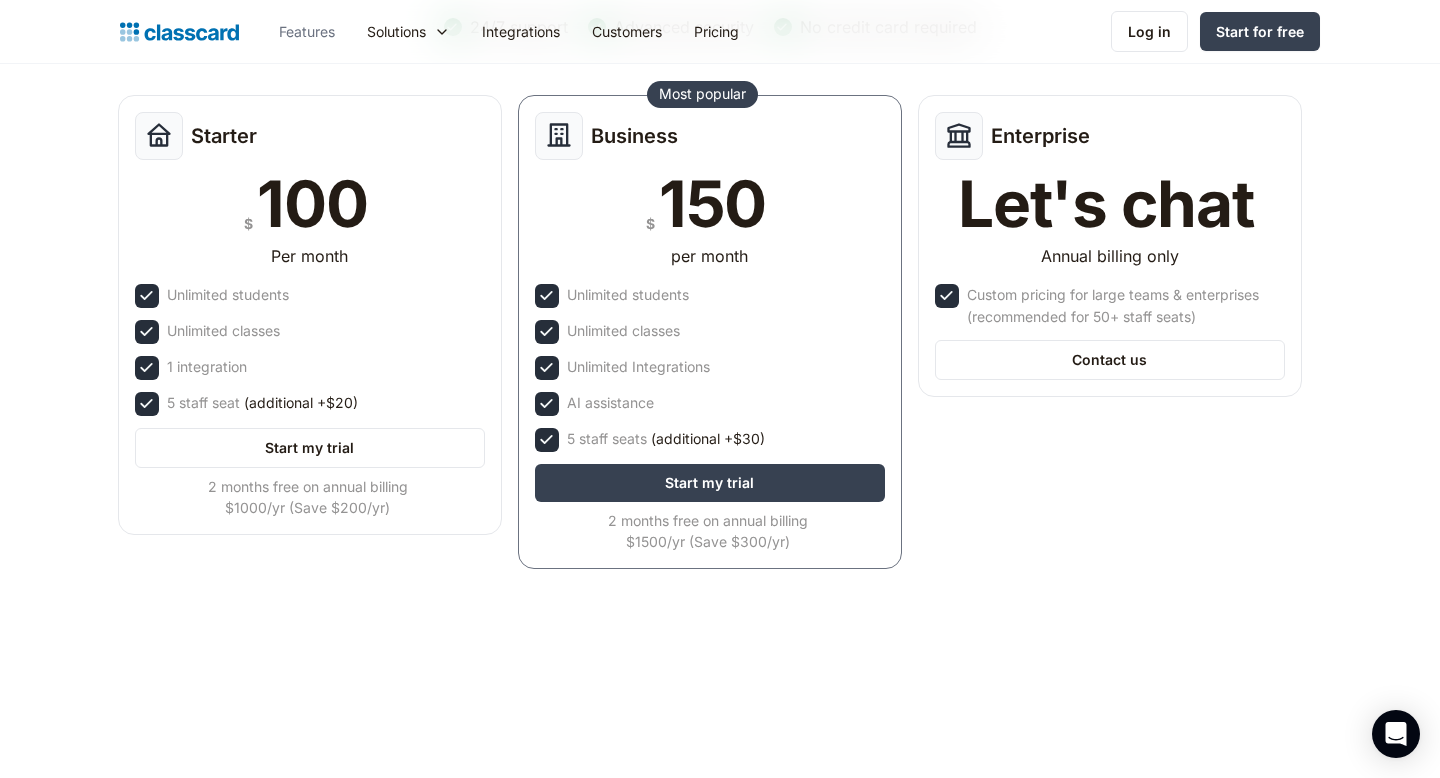 click on "Features" at bounding box center (307, 31) 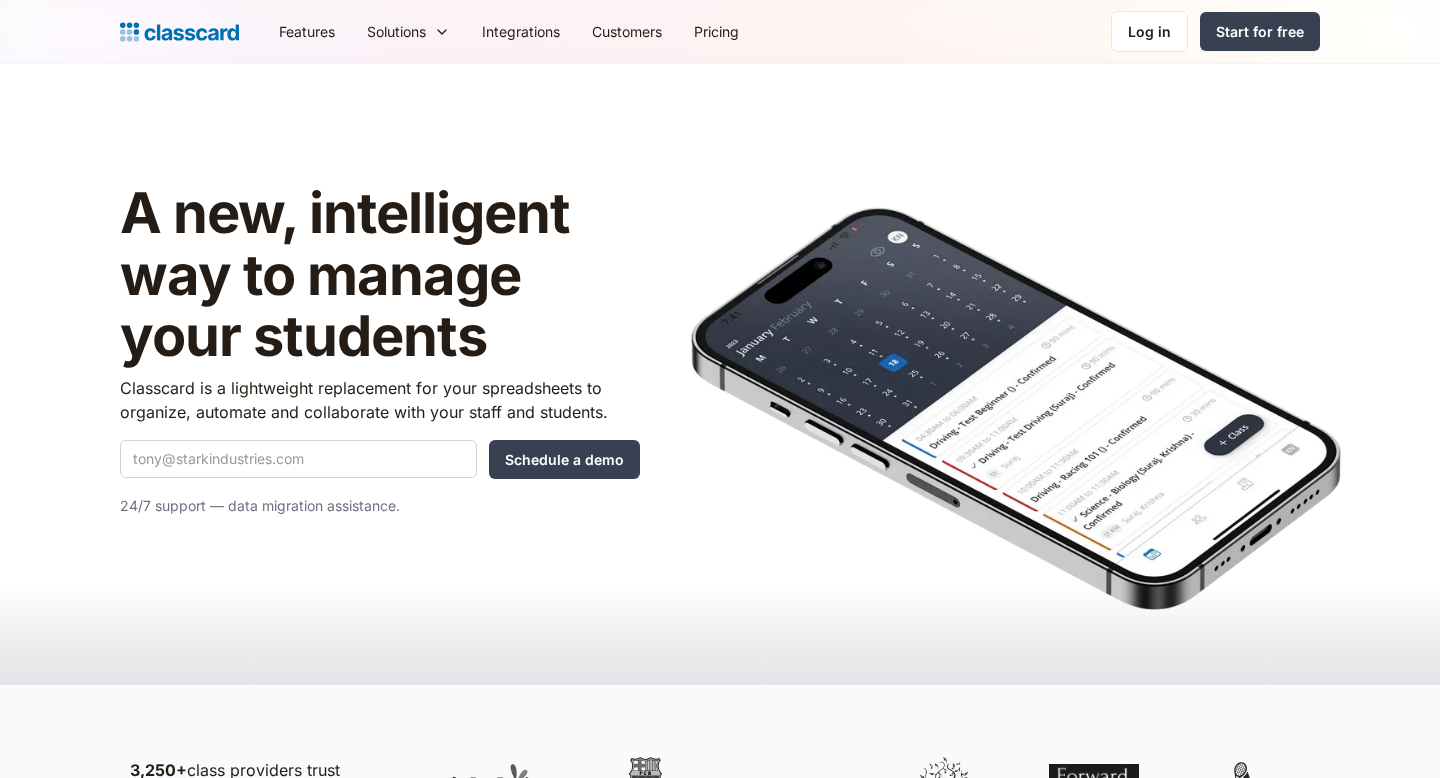scroll, scrollTop: 0, scrollLeft: 0, axis: both 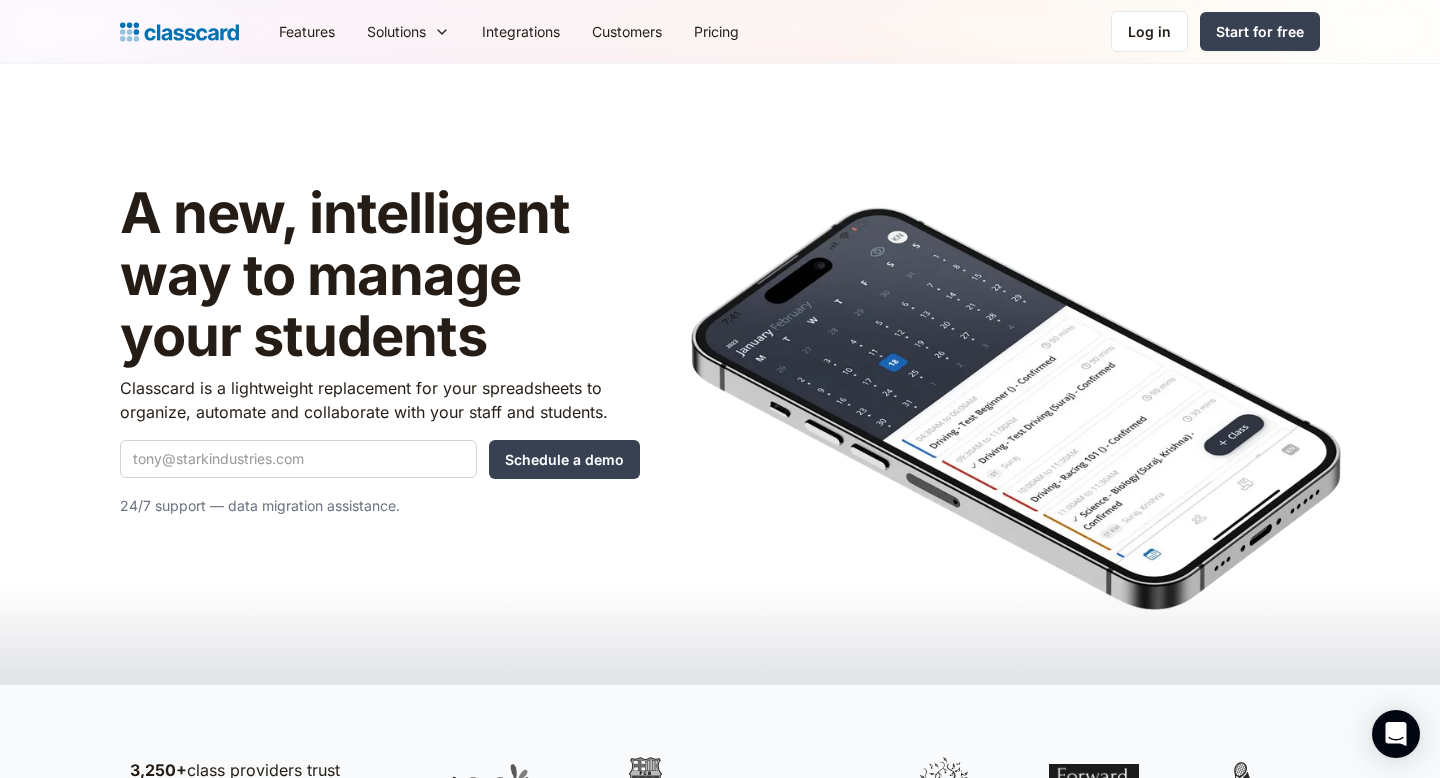 click on "Features" at bounding box center (307, 31) 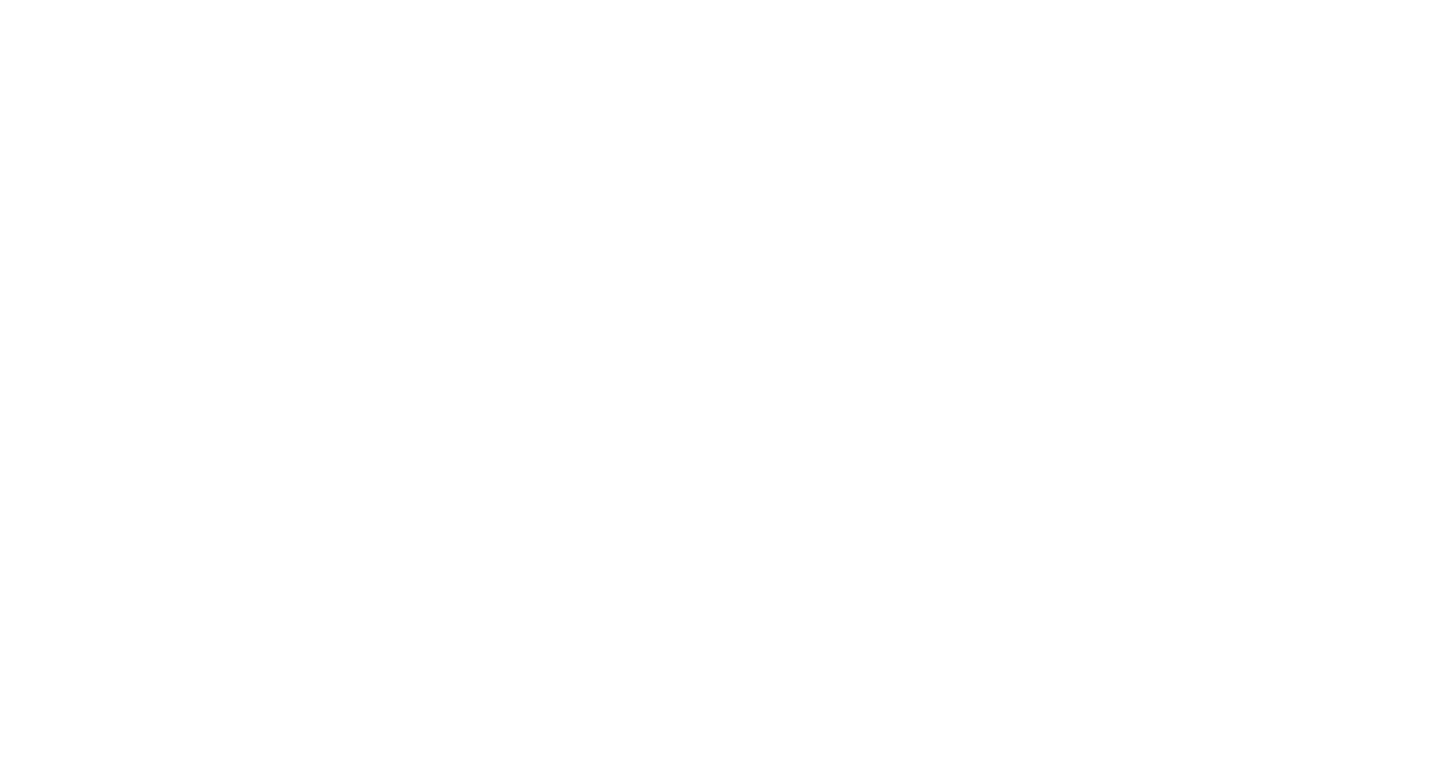 scroll, scrollTop: 0, scrollLeft: 0, axis: both 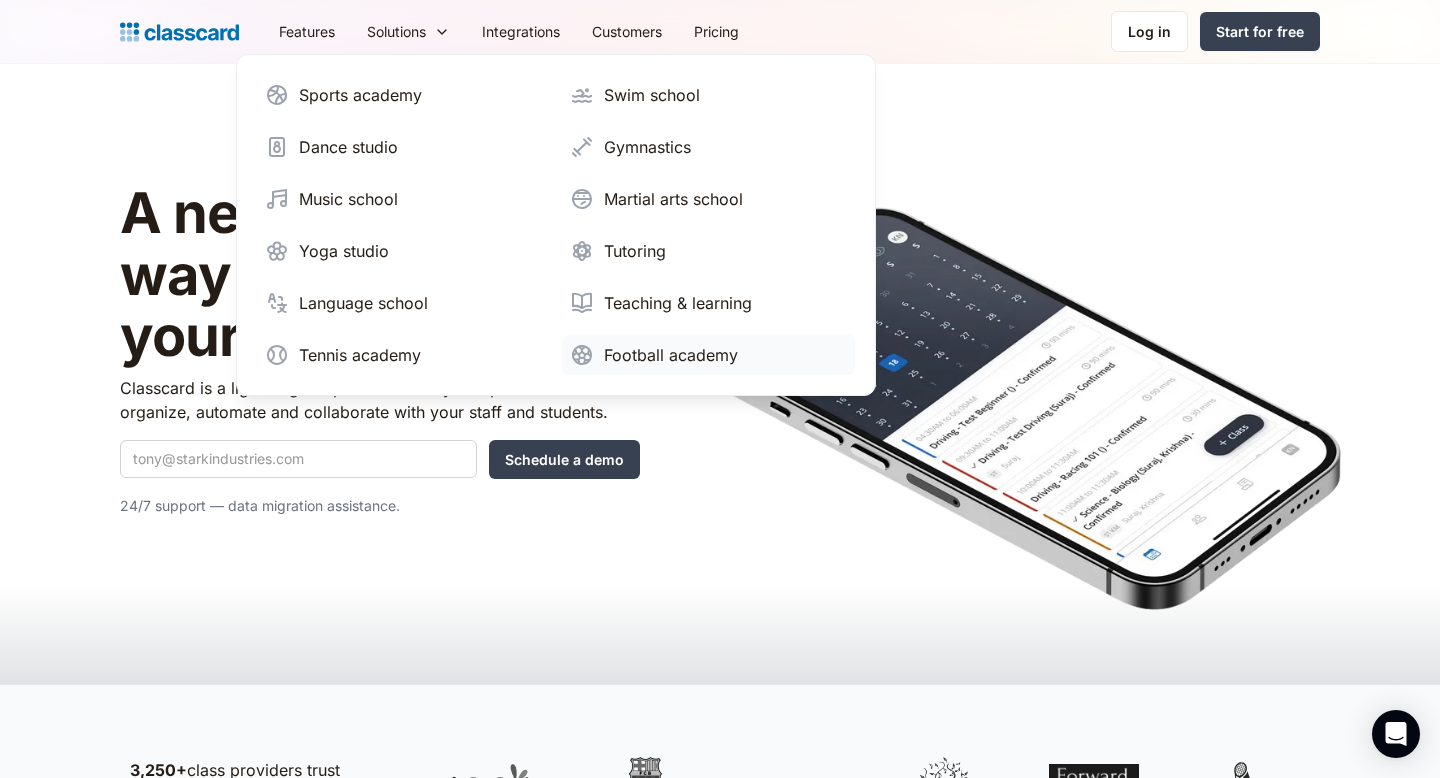 click on "Football academy" at bounding box center [671, 355] 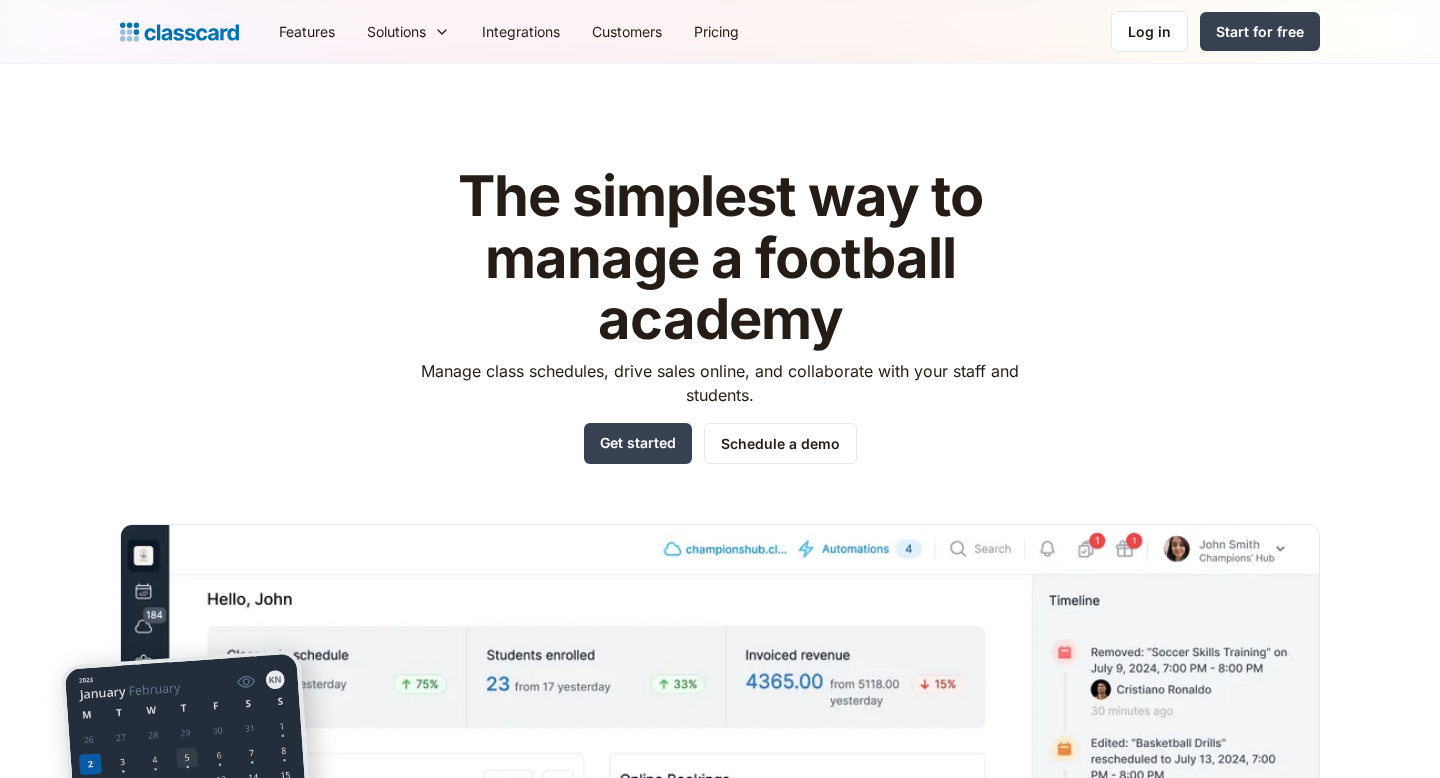 scroll, scrollTop: 0, scrollLeft: 0, axis: both 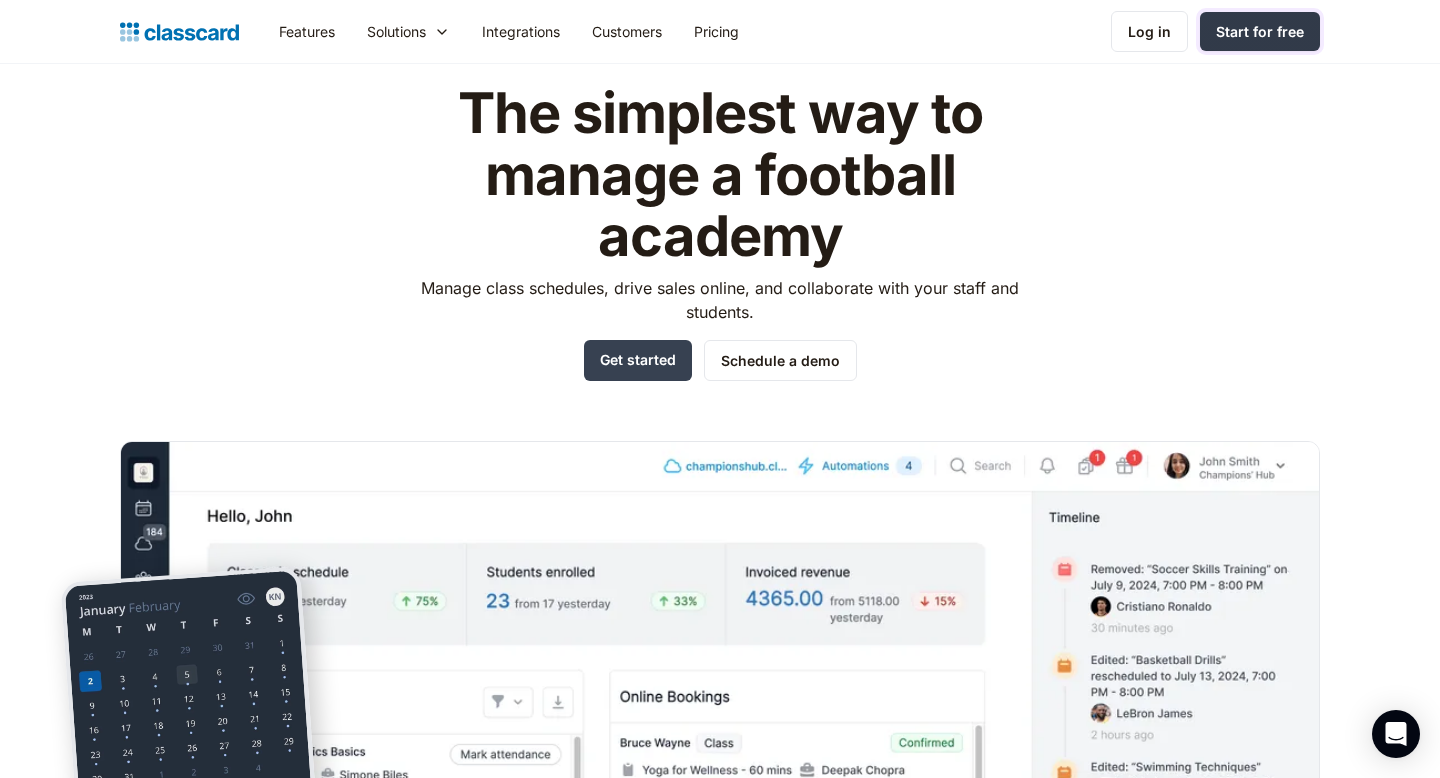 click on "Start for free" at bounding box center (1260, 31) 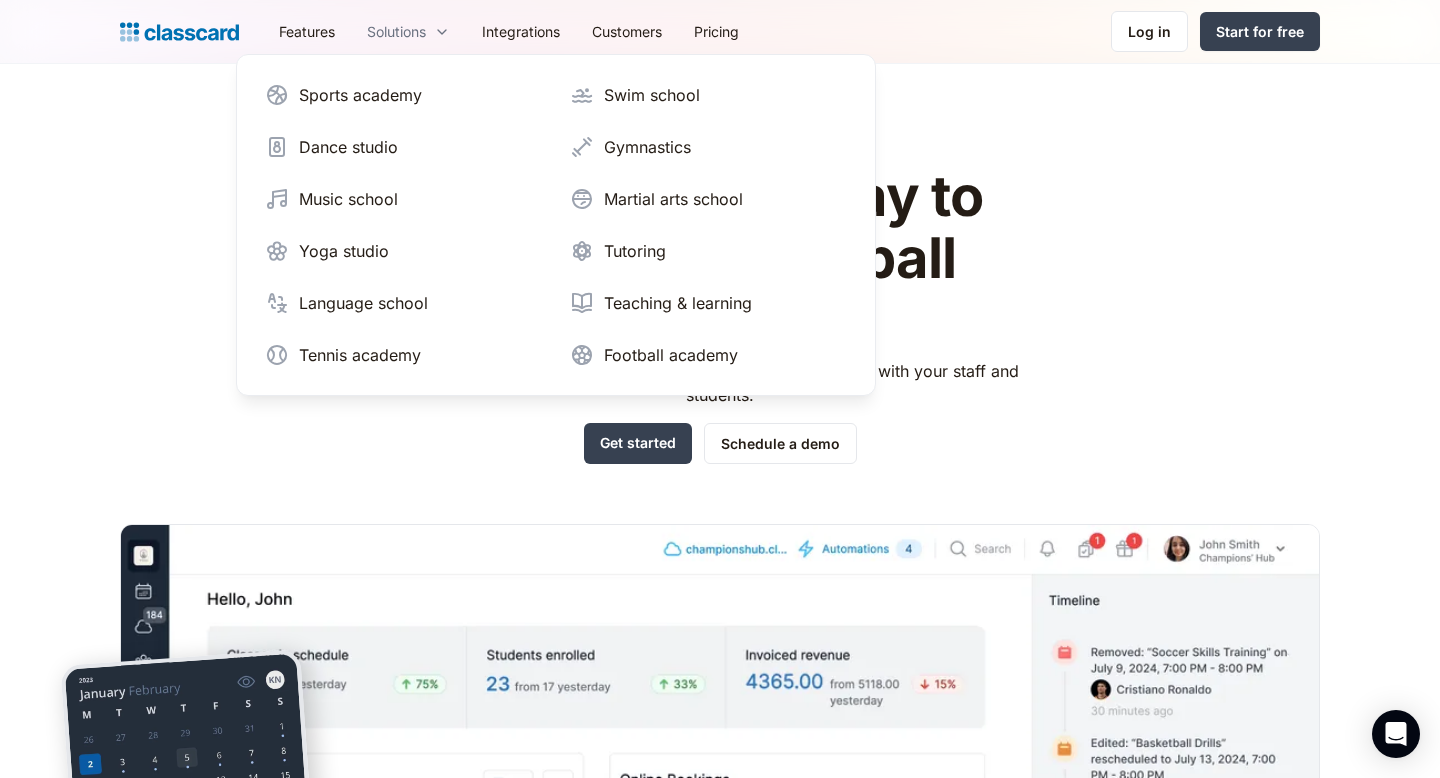 scroll, scrollTop: 83, scrollLeft: 0, axis: vertical 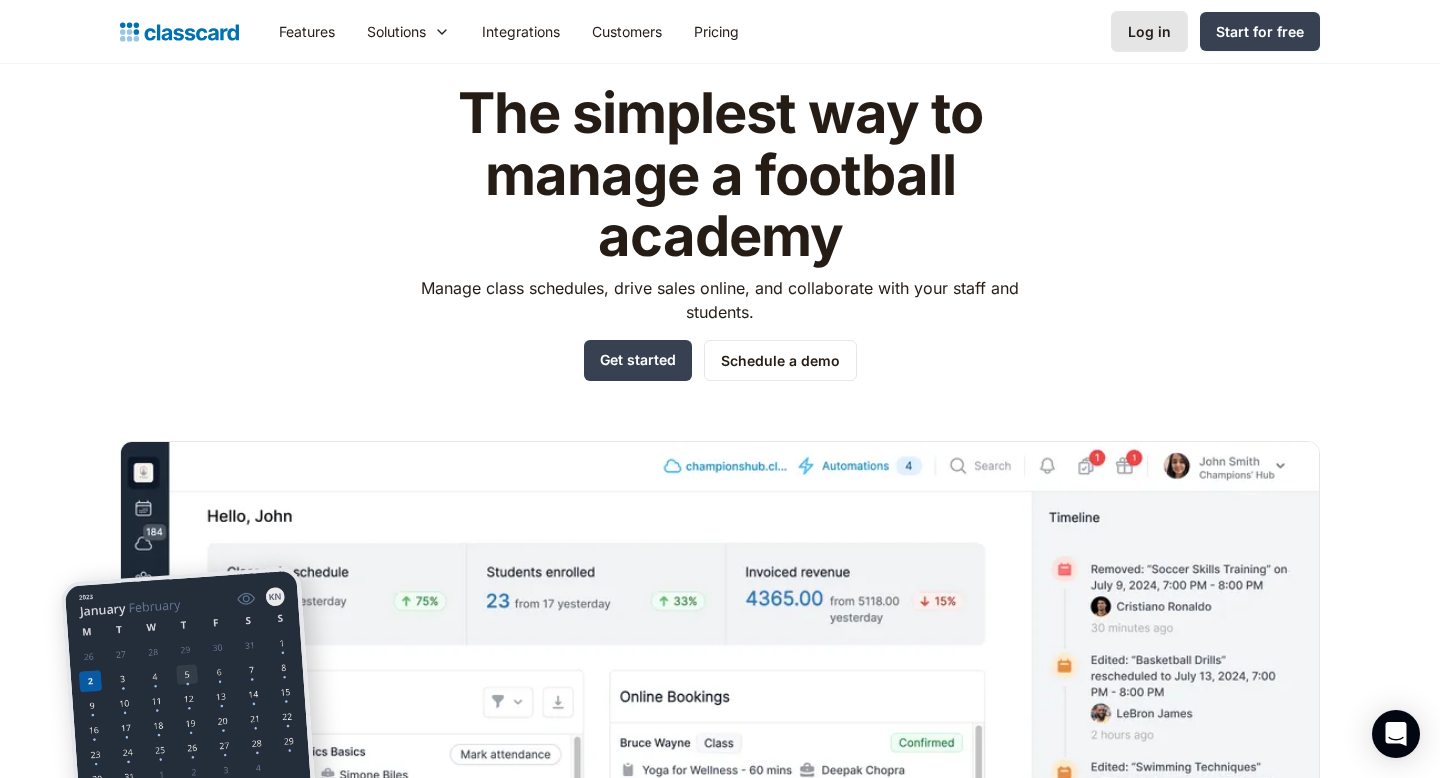 click on "Log in" at bounding box center (1149, 31) 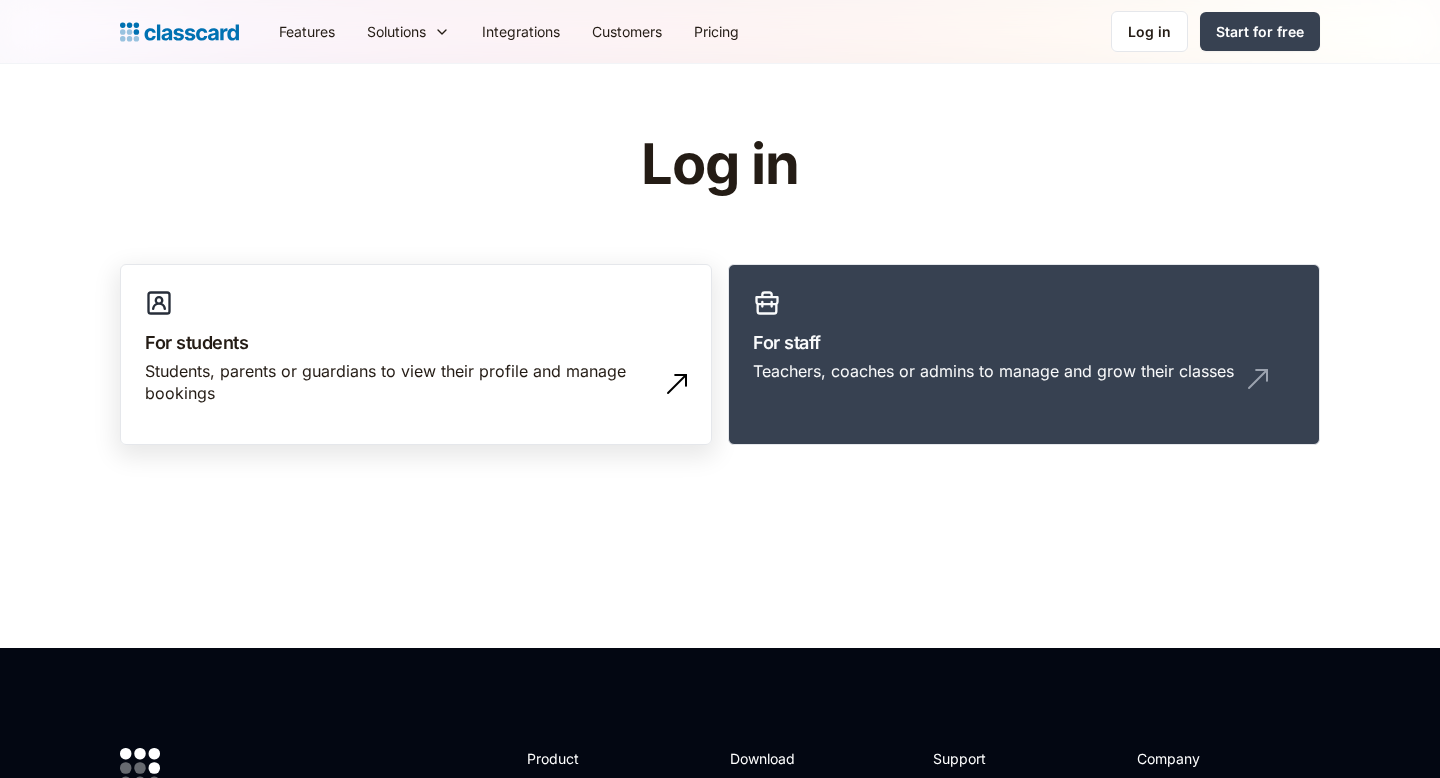 scroll, scrollTop: 0, scrollLeft: 0, axis: both 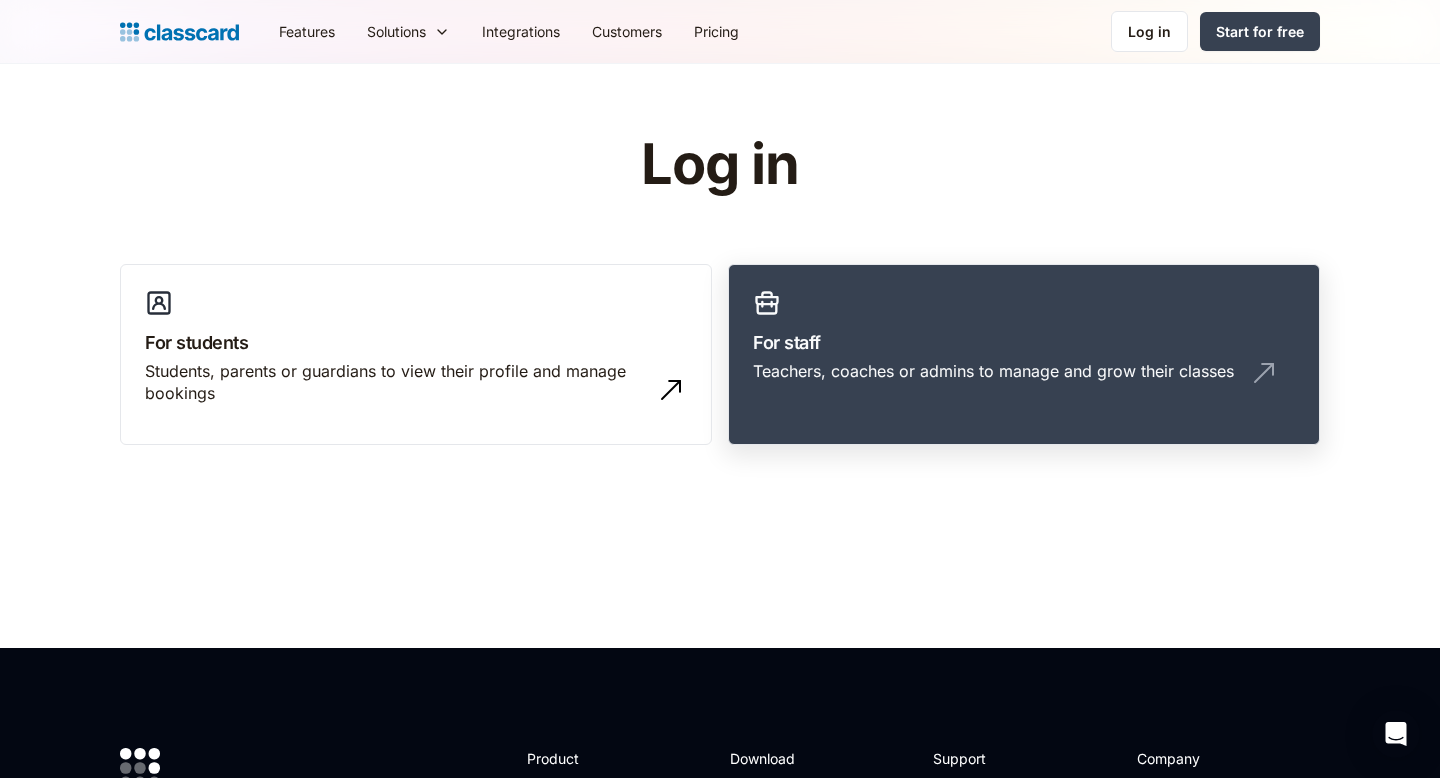 click on "Teachers, coaches or admins to manage and grow their classes" at bounding box center [1024, 379] 